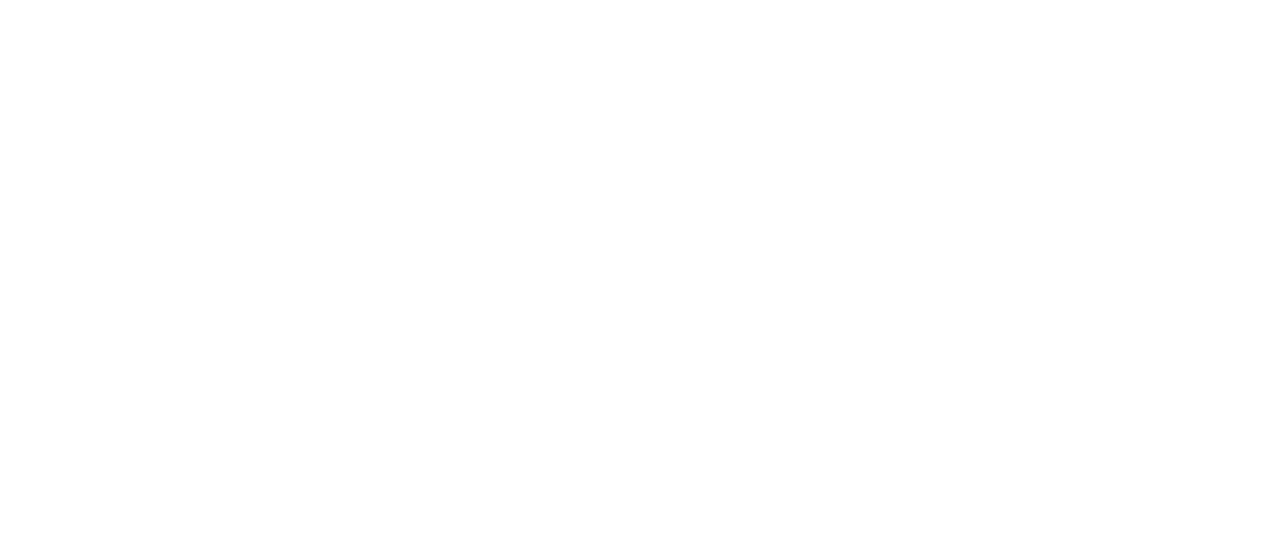 scroll, scrollTop: 0, scrollLeft: 0, axis: both 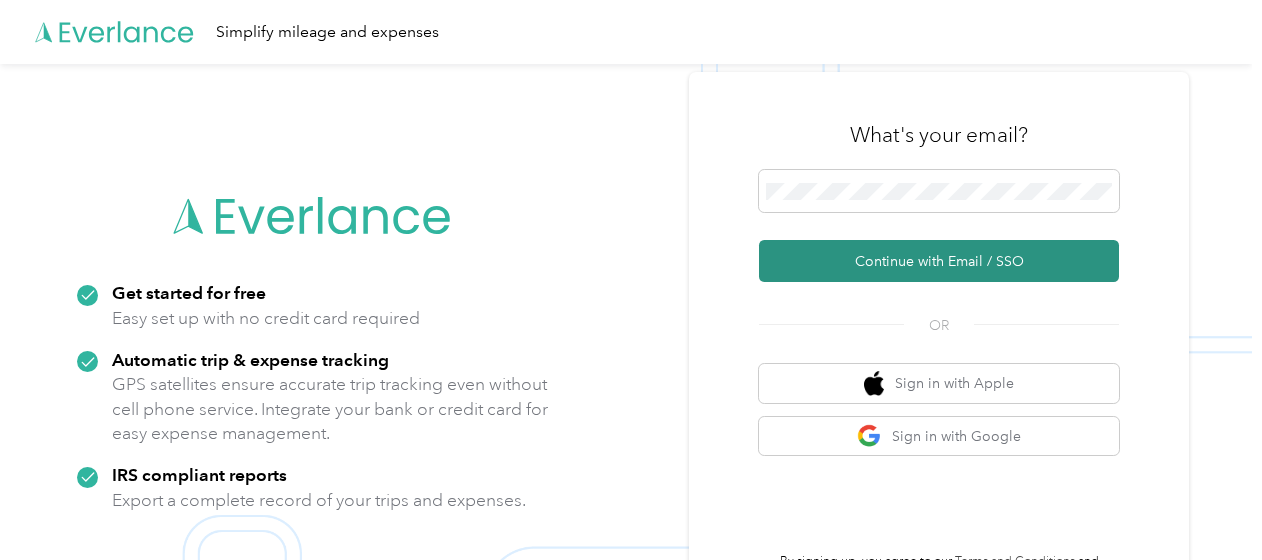 click on "Continue with Email / SSO" at bounding box center (939, 261) 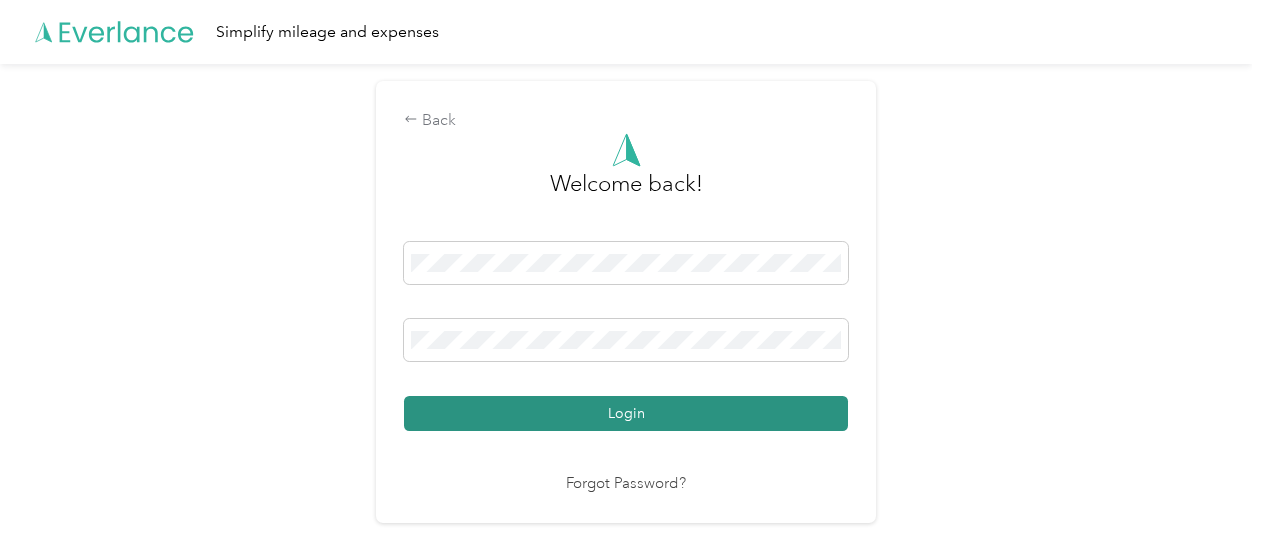 click on "Login" at bounding box center [626, 413] 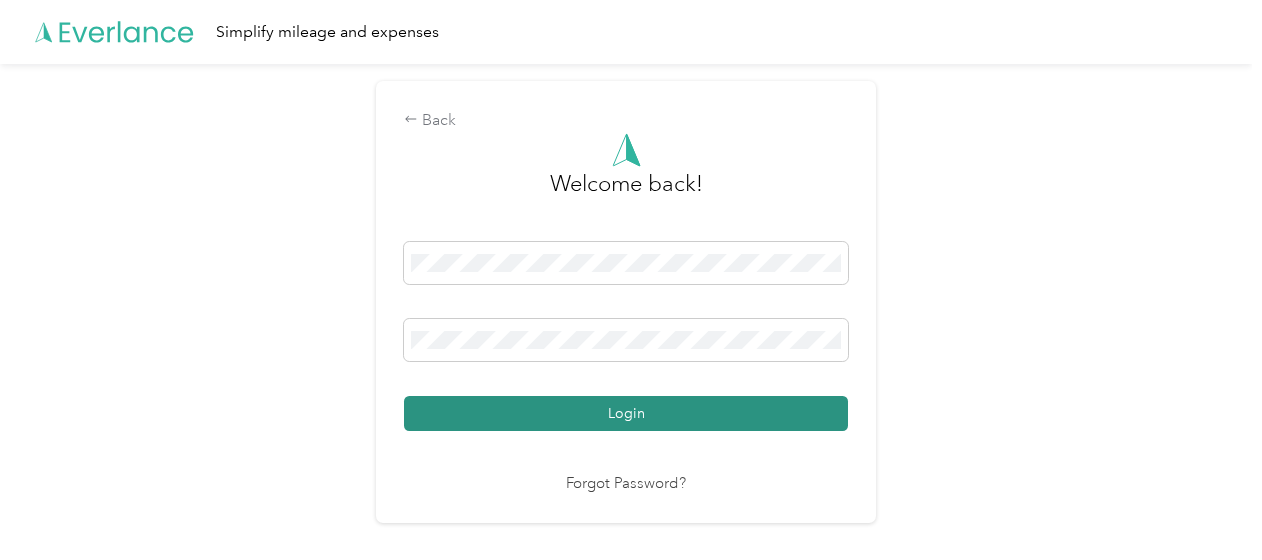 click on "Login" at bounding box center (626, 413) 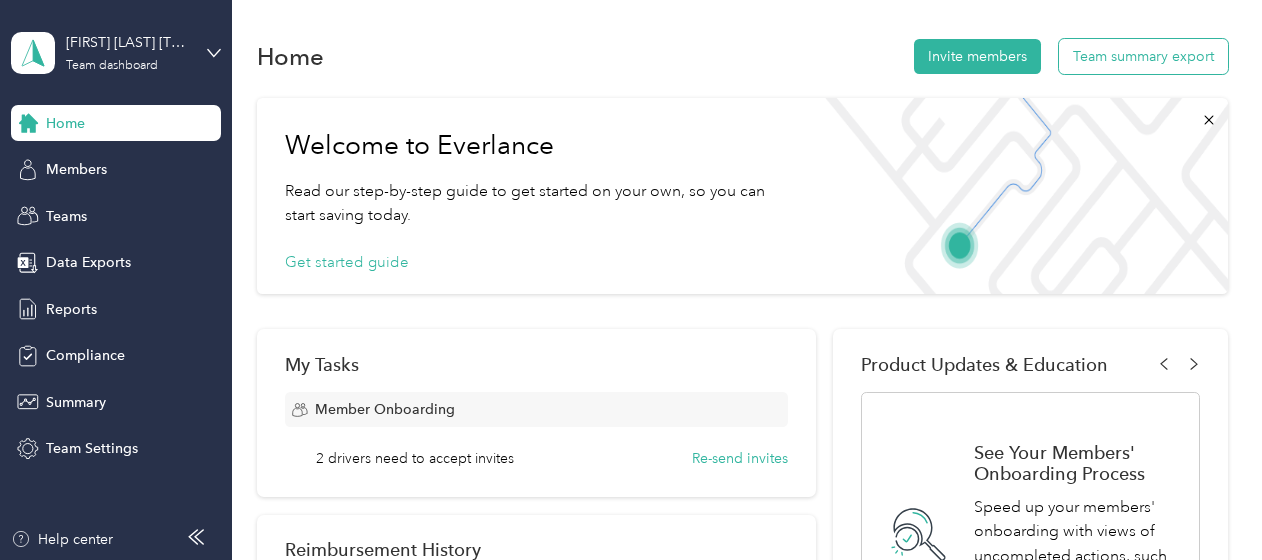 click on "Team summary export" at bounding box center [1143, 56] 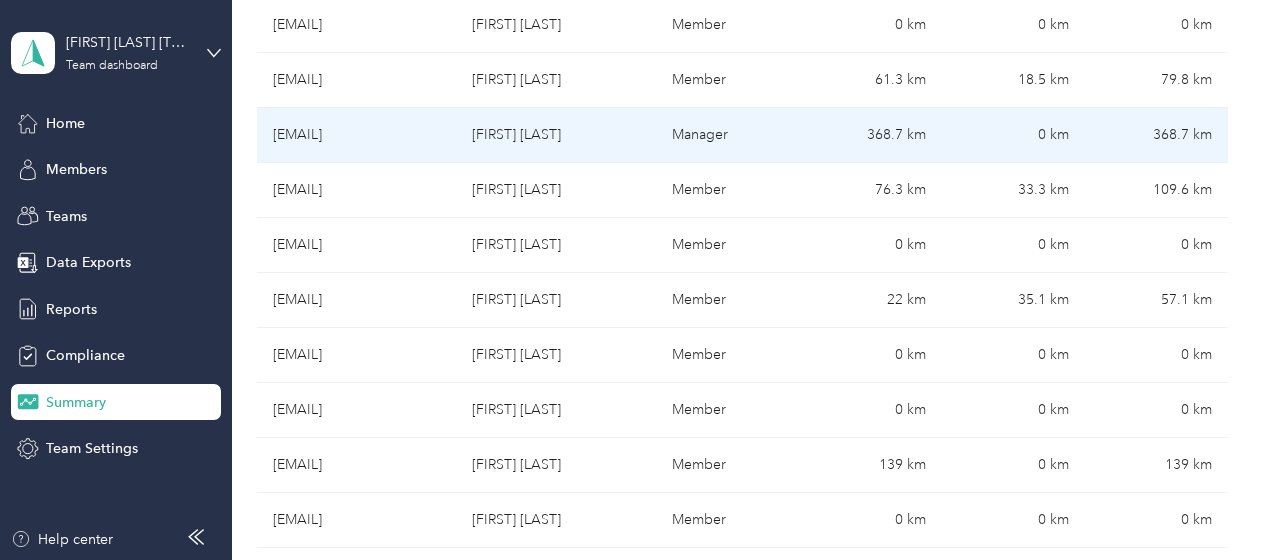 scroll, scrollTop: 1400, scrollLeft: 0, axis: vertical 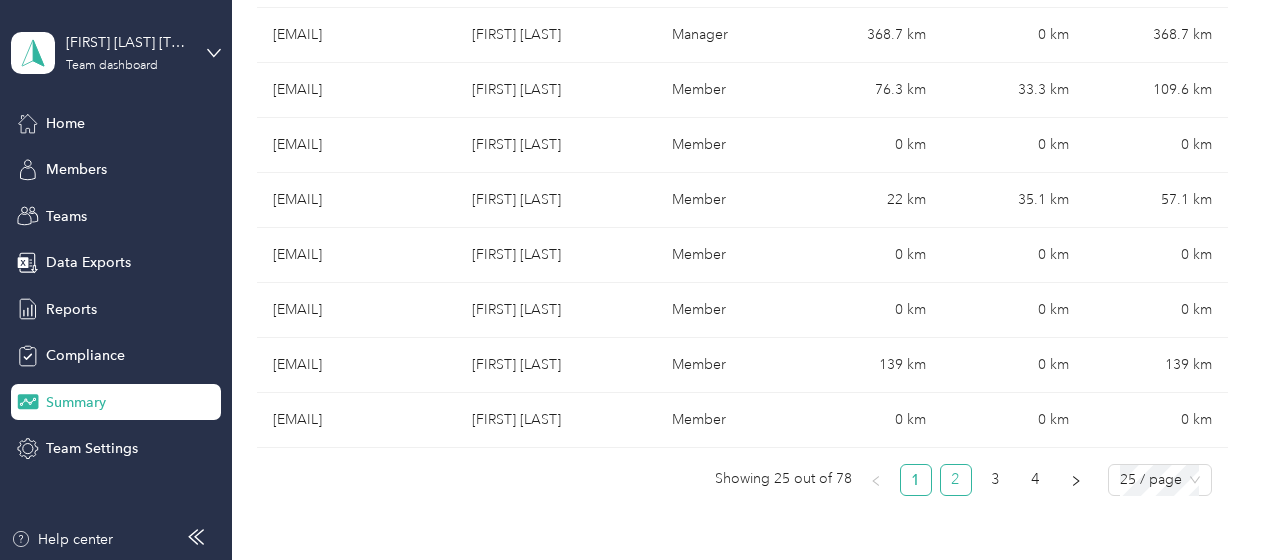 click on "2" at bounding box center [956, 480] 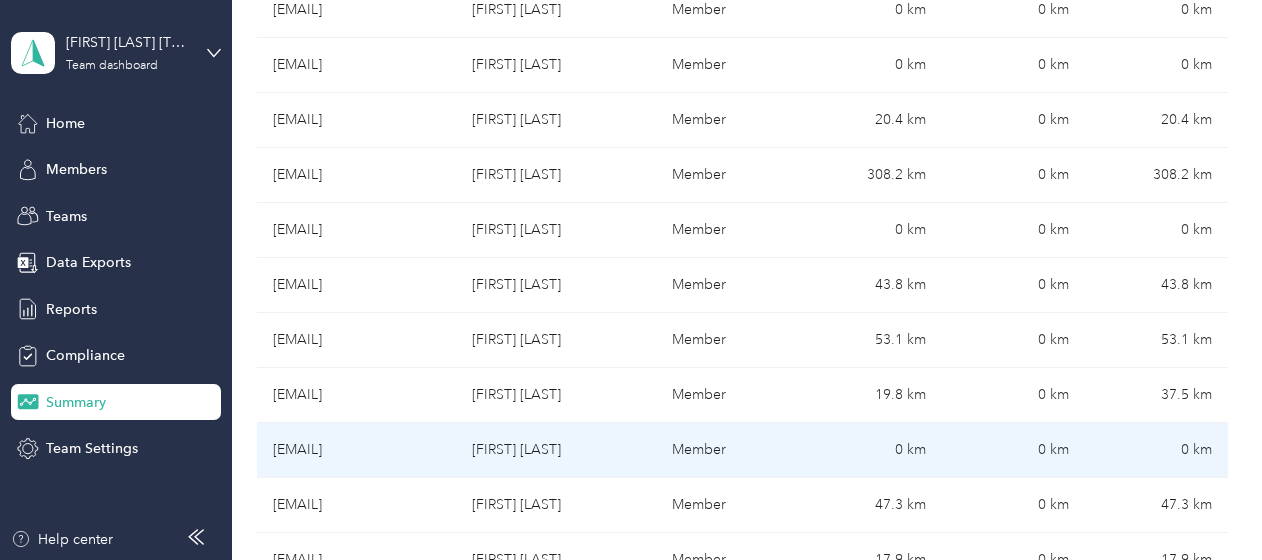 scroll, scrollTop: 900, scrollLeft: 0, axis: vertical 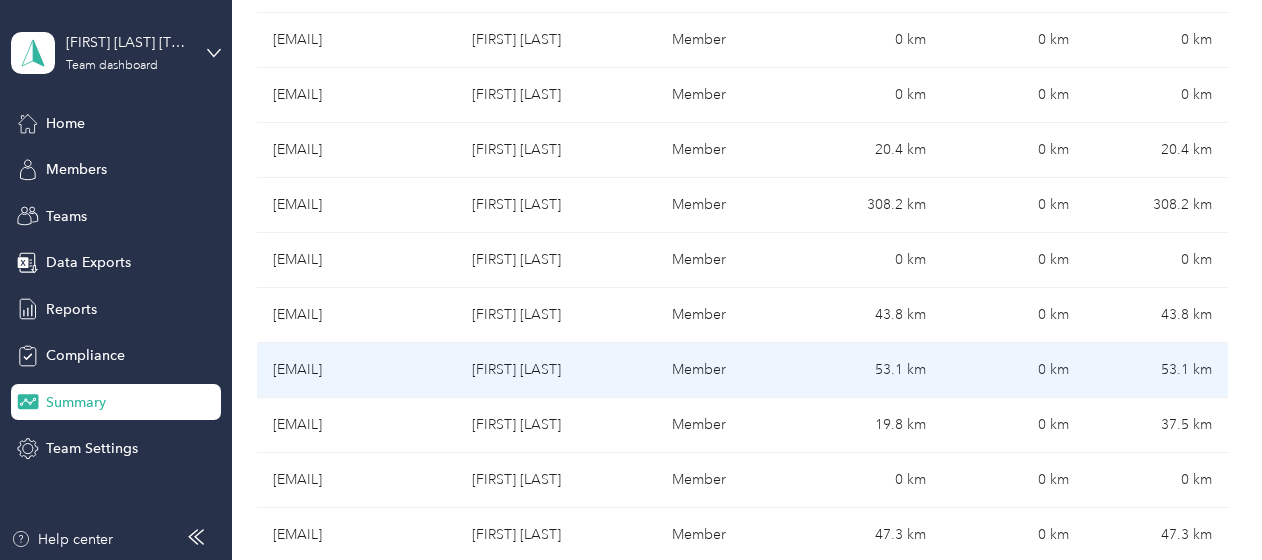 click on "[FIRST] [LAST]" at bounding box center (556, 370) 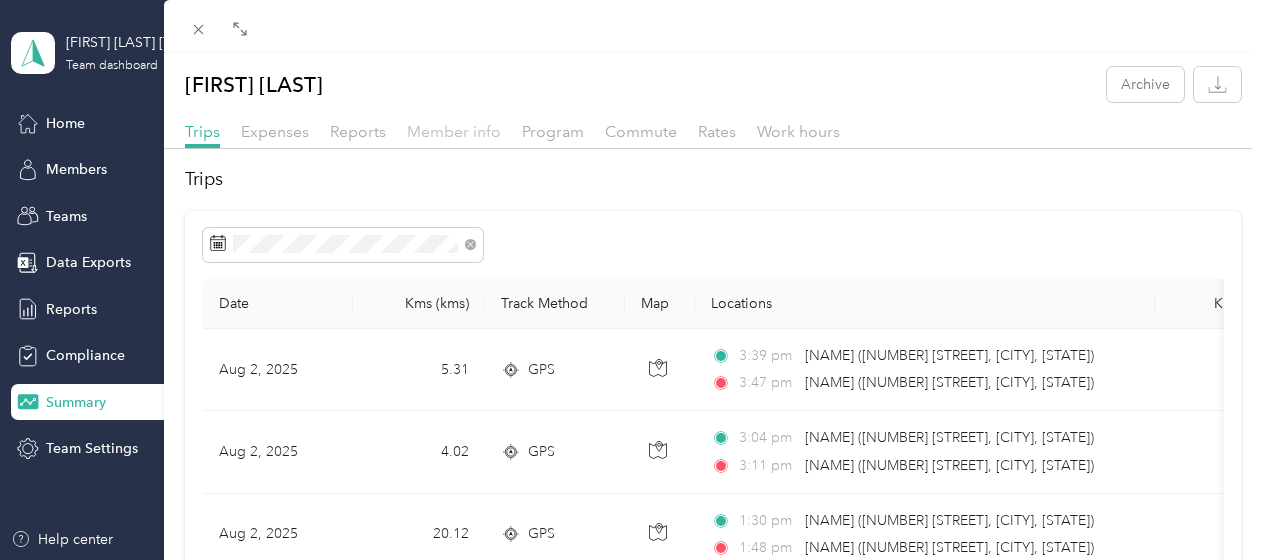click on "Member info" at bounding box center [454, 131] 